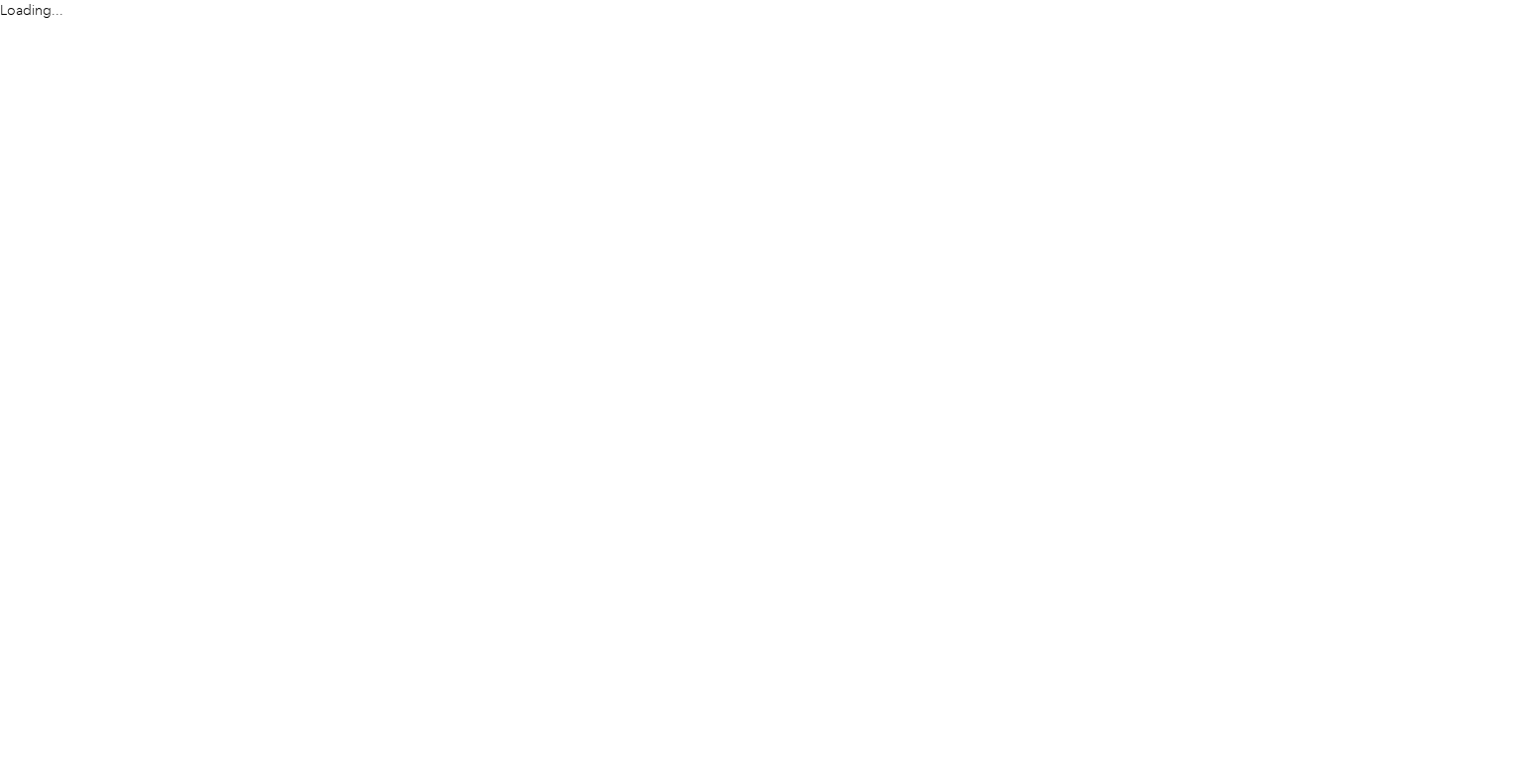 scroll, scrollTop: 0, scrollLeft: 0, axis: both 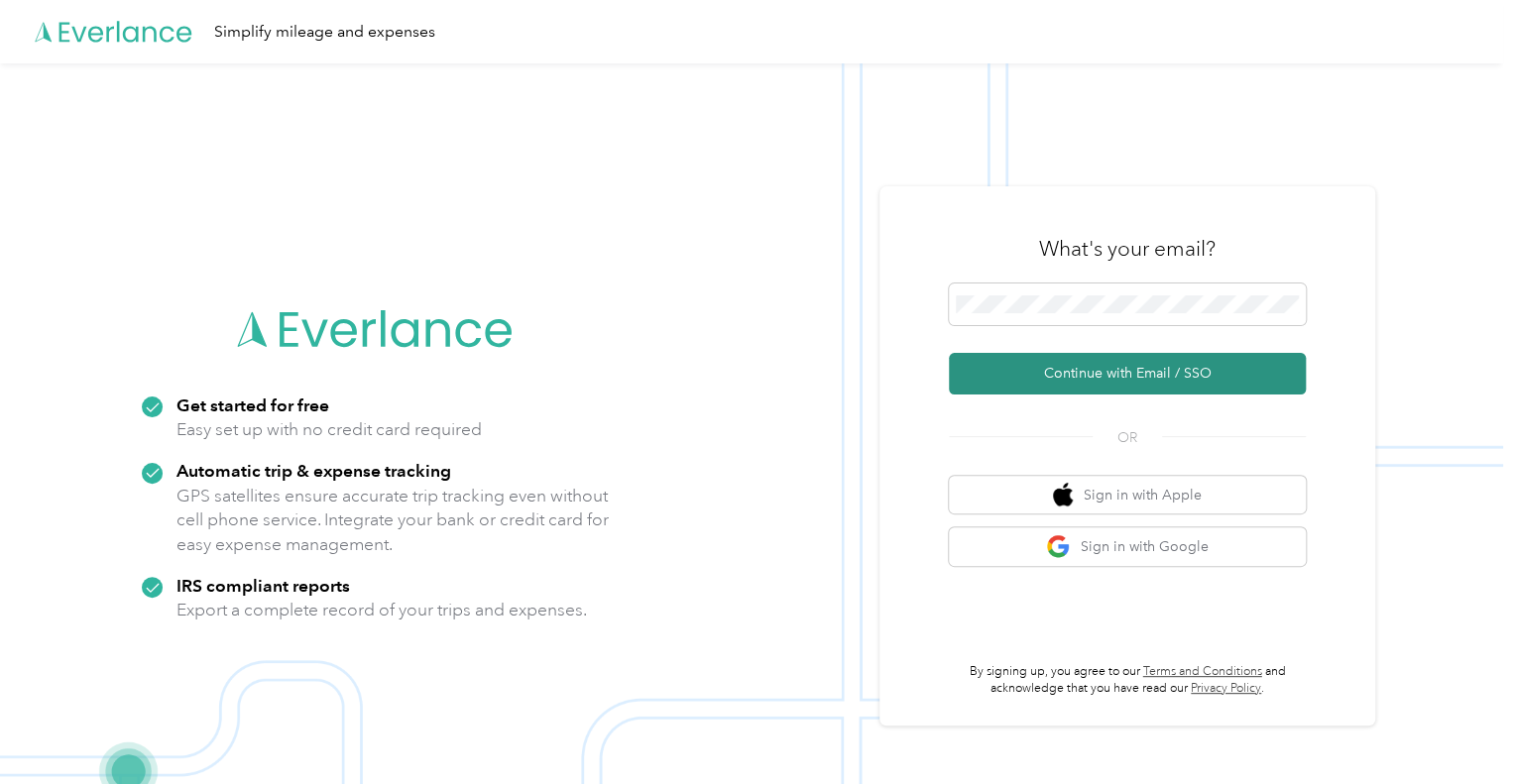 click on "Continue with Email / SSO" at bounding box center [1127, 374] 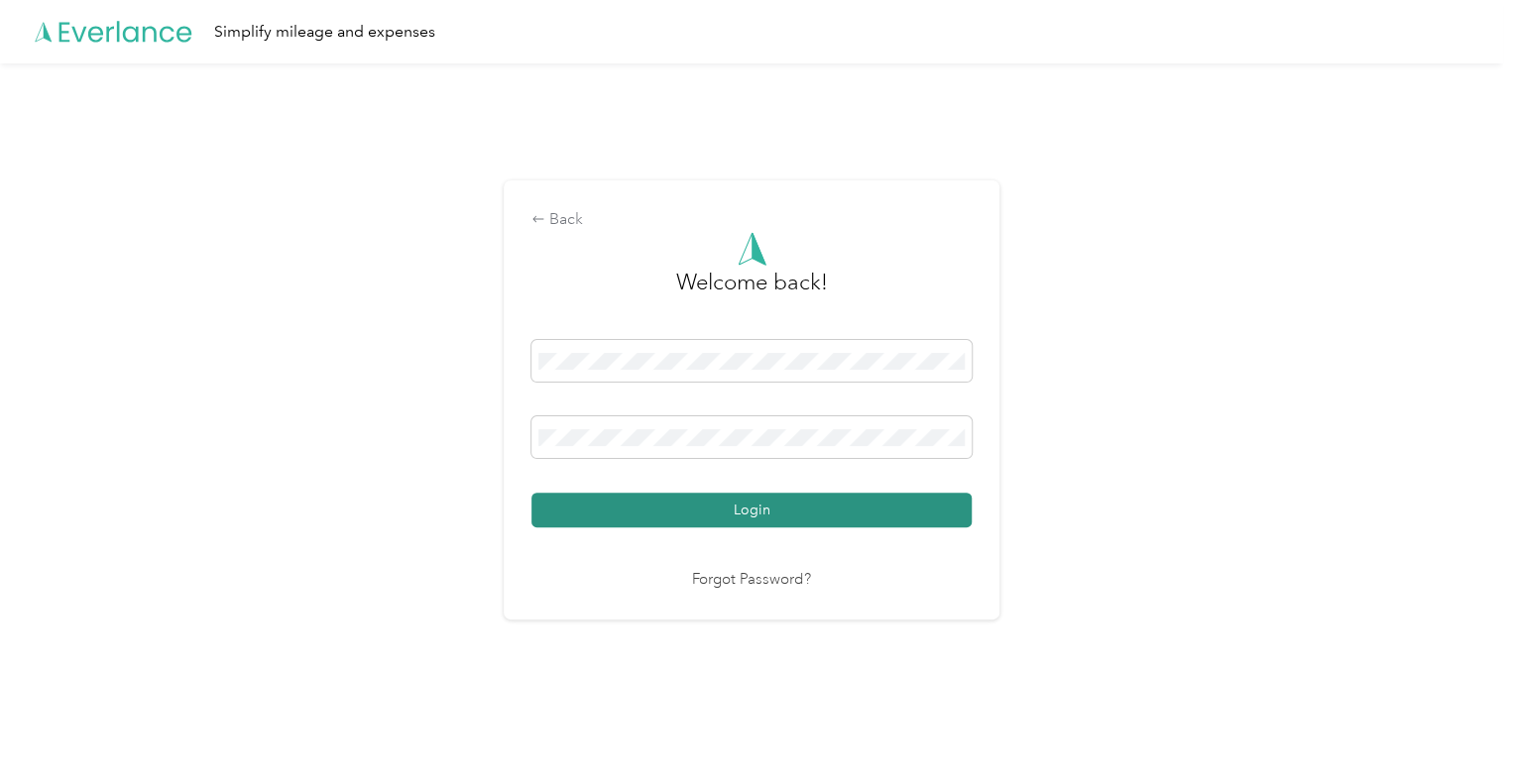 click on "Login" at bounding box center [752, 509] 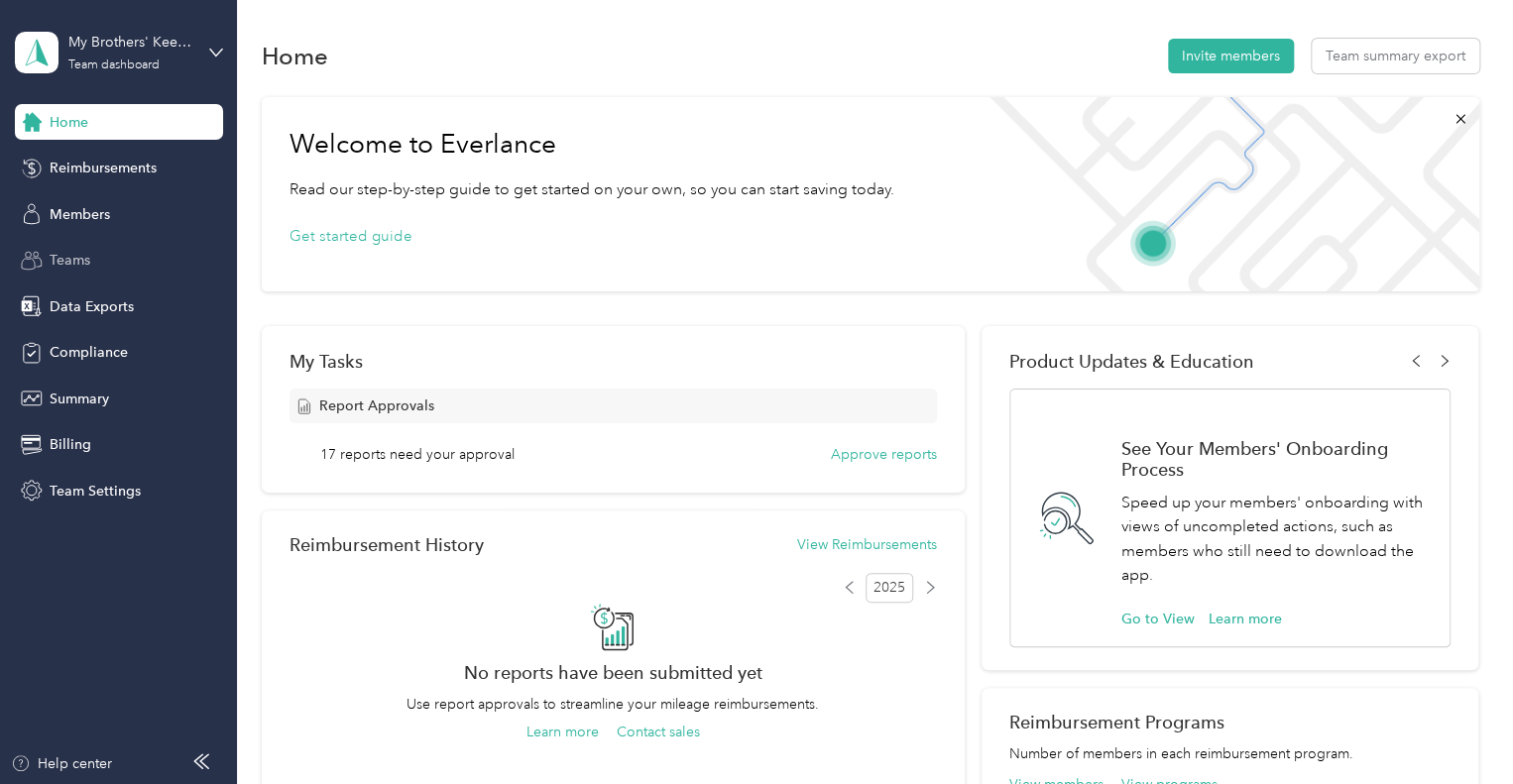 click on "Teams" at bounding box center [69, 260] 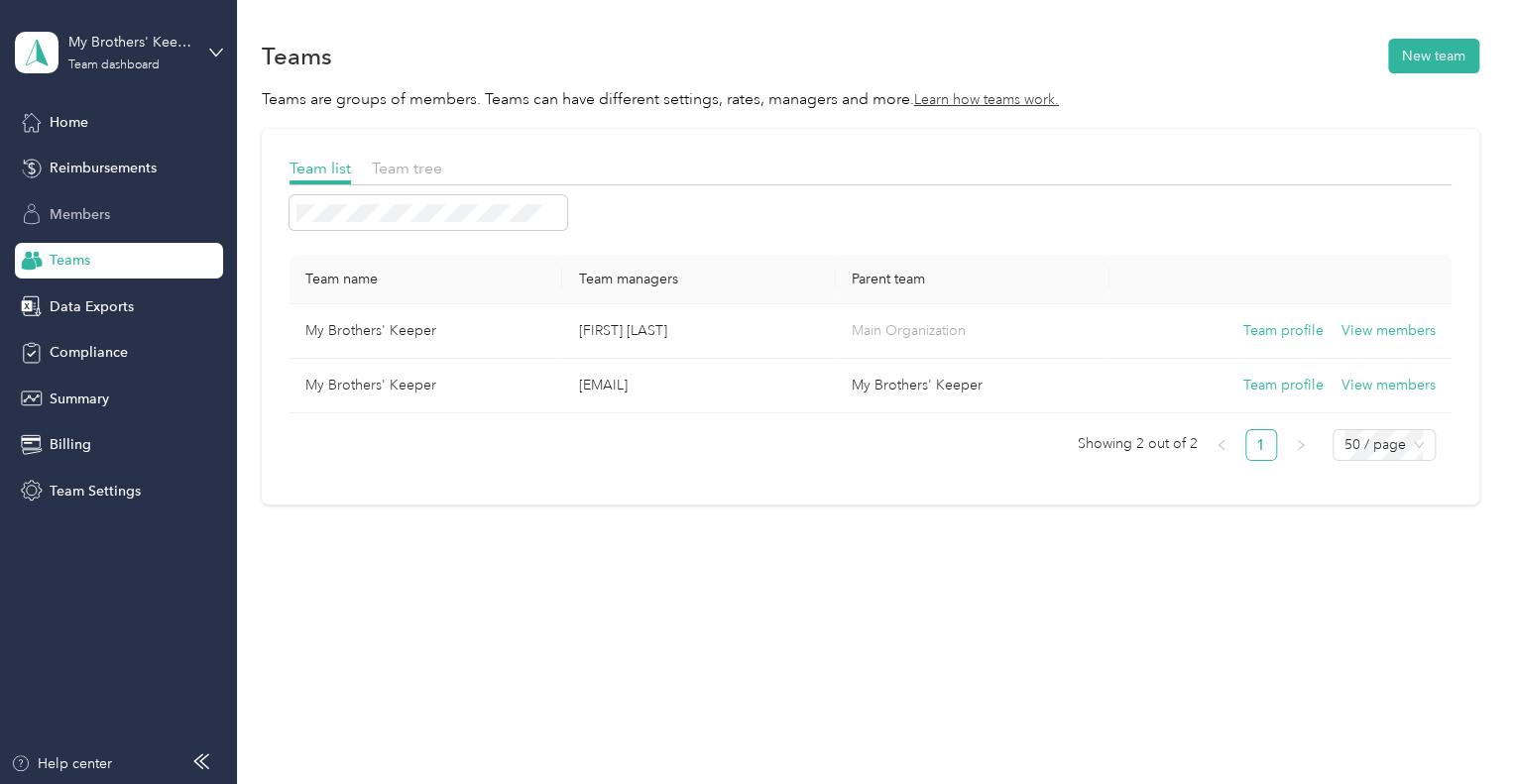 click on "Members" at bounding box center (79, 214) 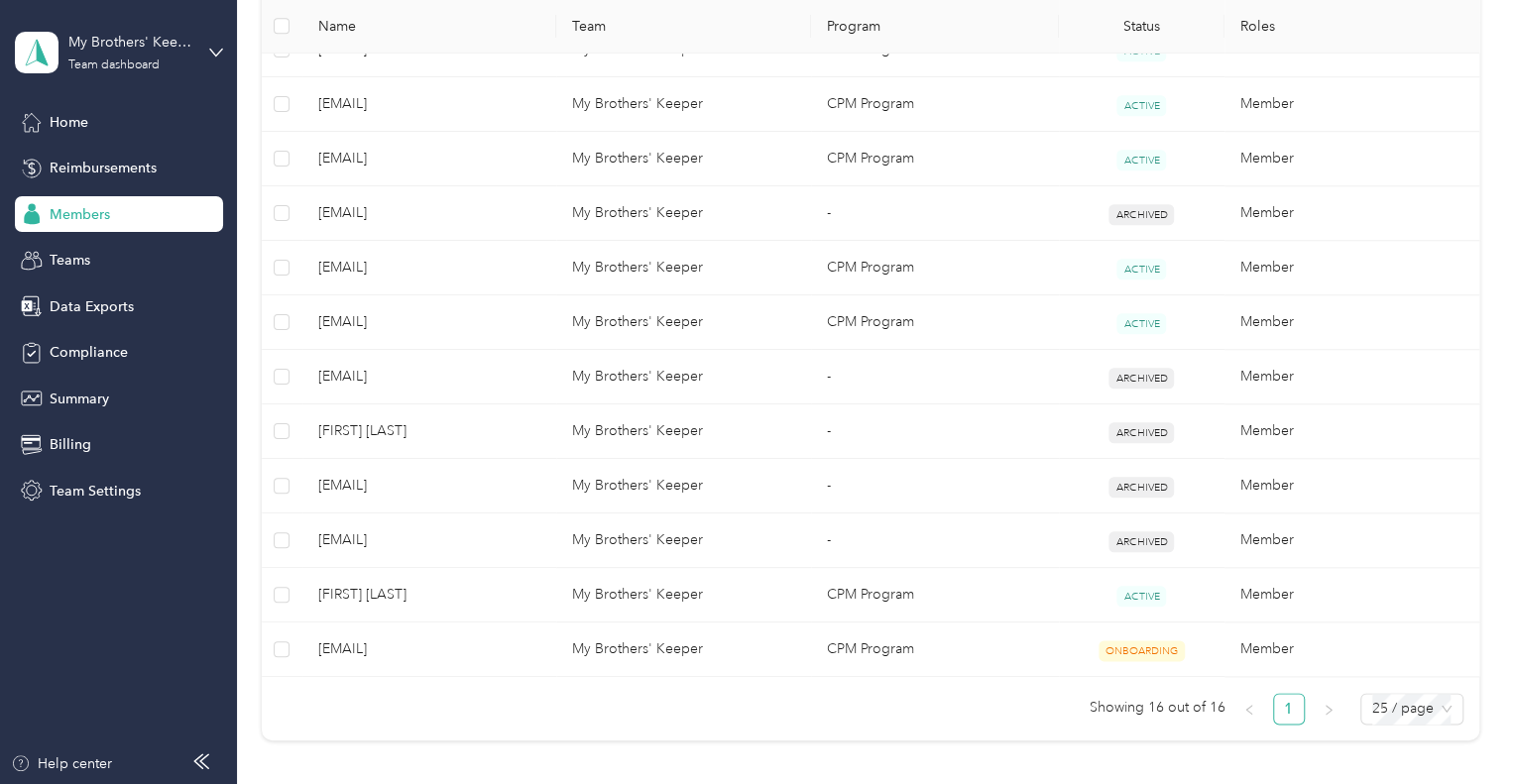 scroll, scrollTop: 776, scrollLeft: 0, axis: vertical 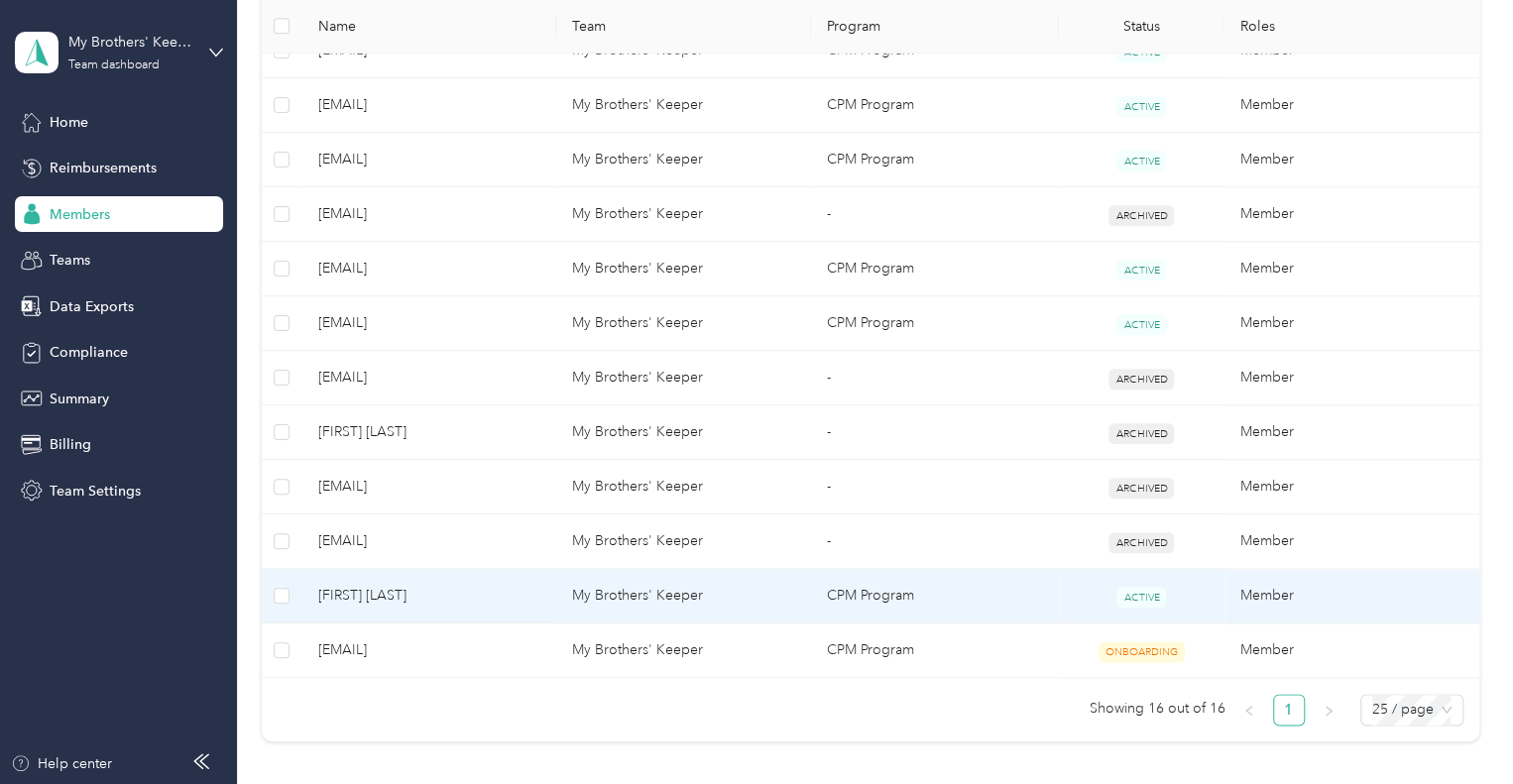 click on "CPM Program" at bounding box center [935, 596] 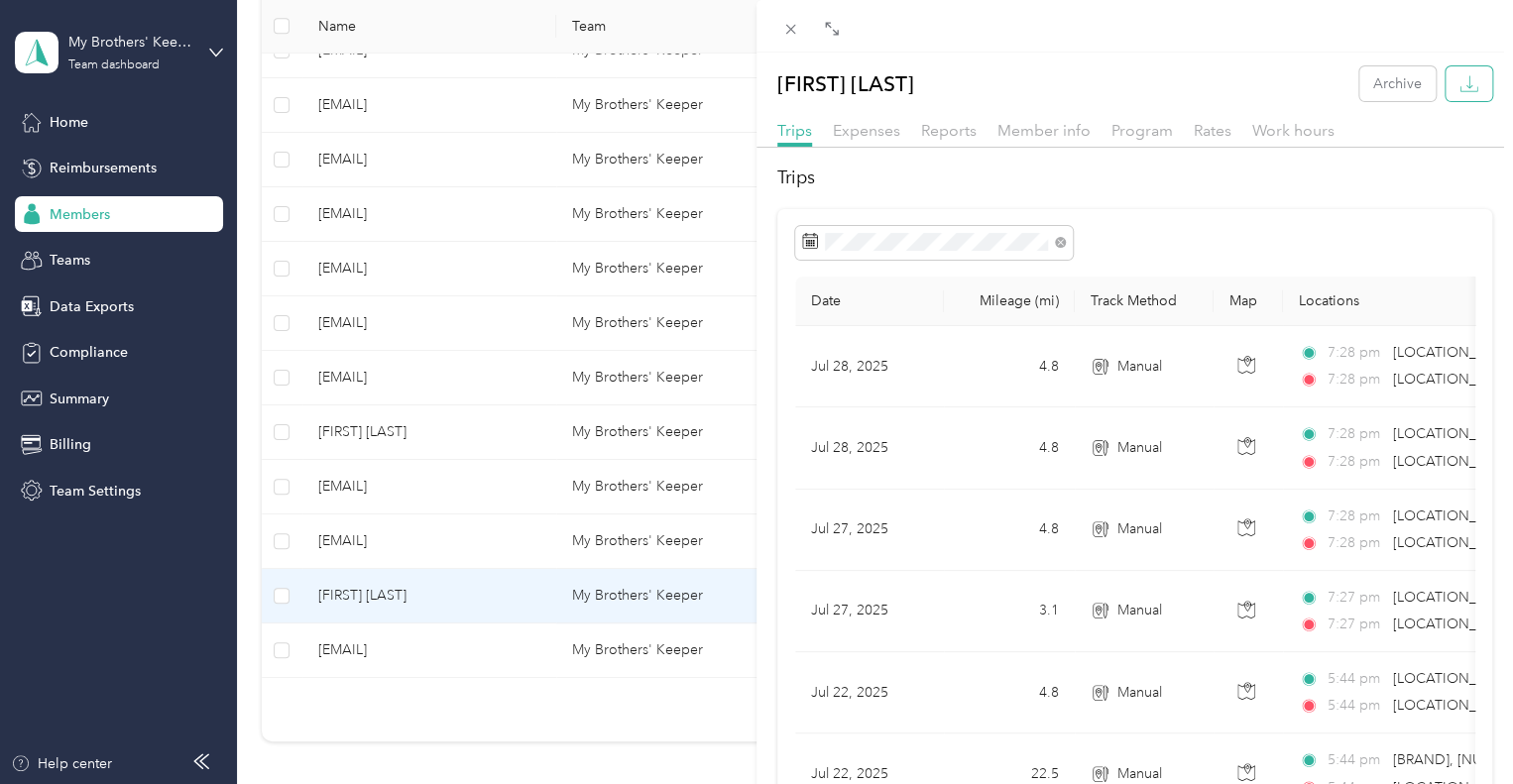 click 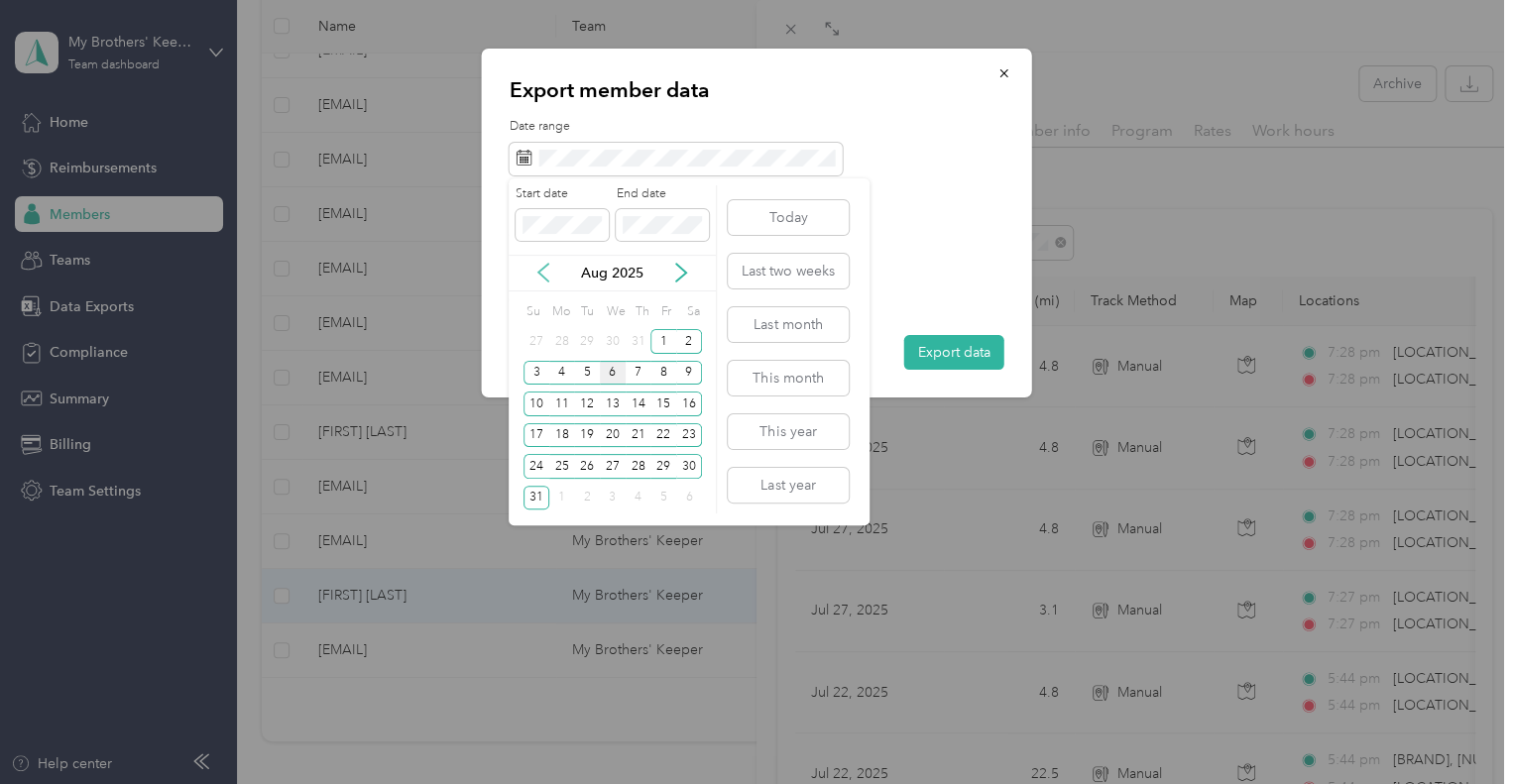 click 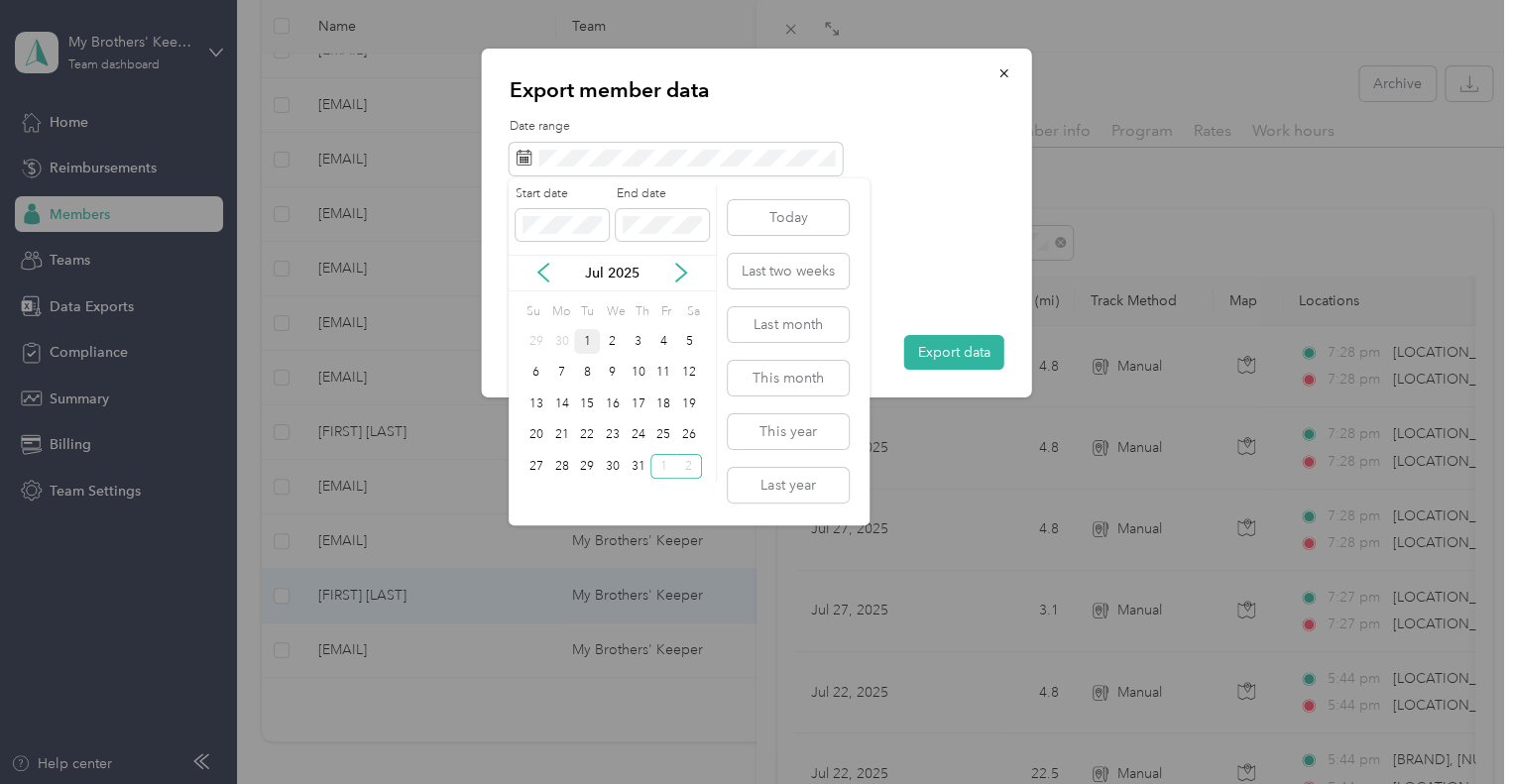 click on "1" at bounding box center [587, 341] 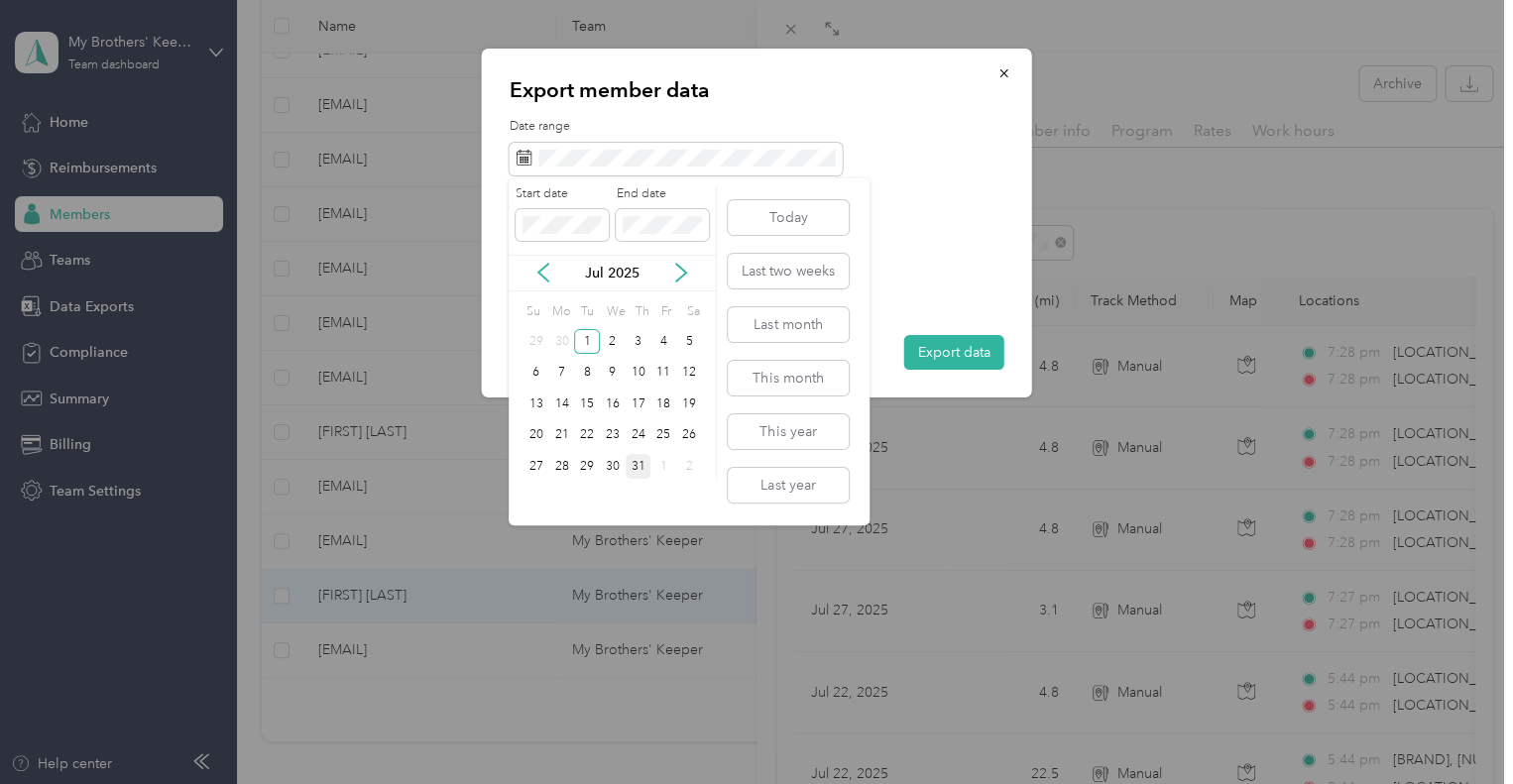 click on "31" at bounding box center (639, 466) 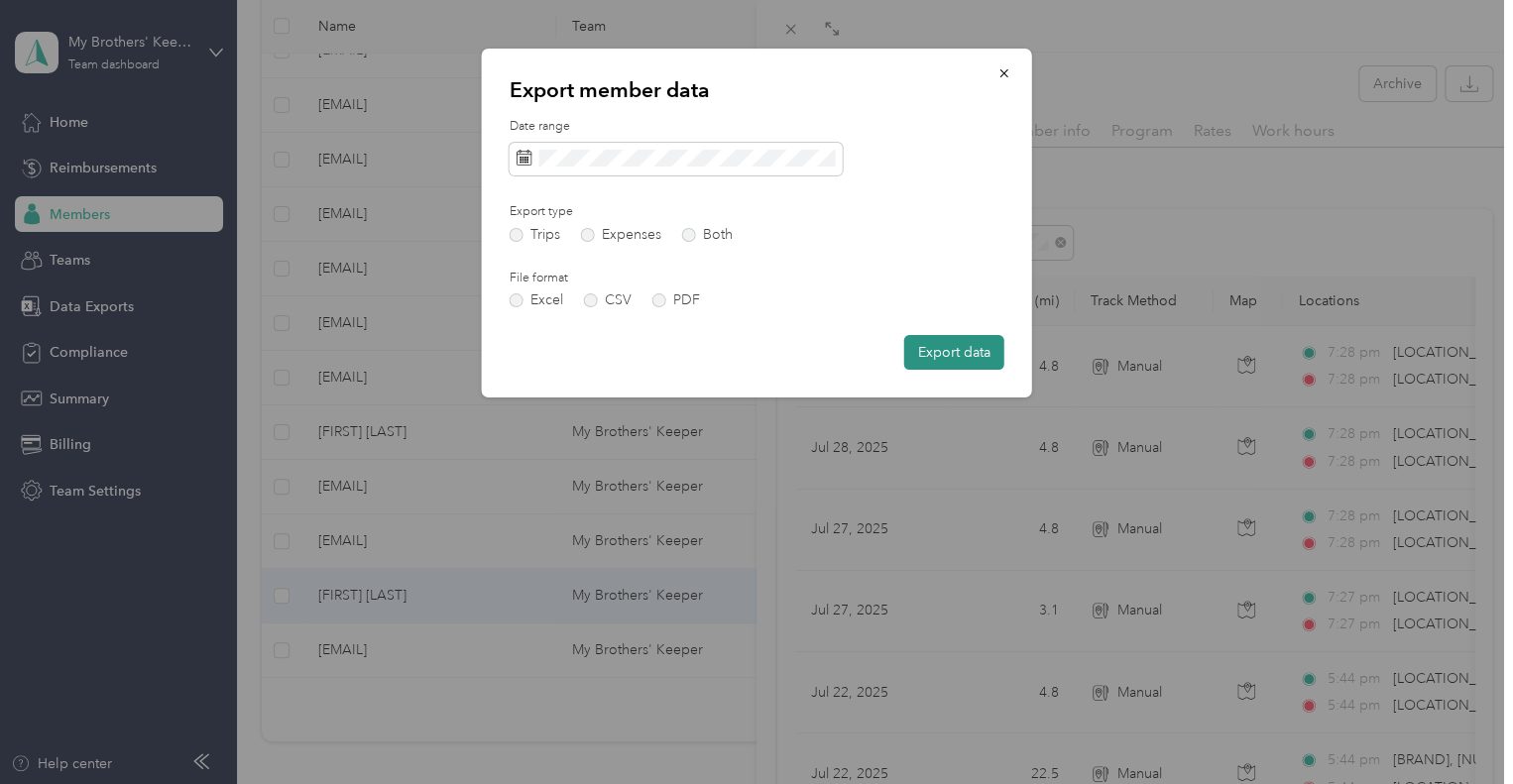 click on "Export data" at bounding box center [954, 352] 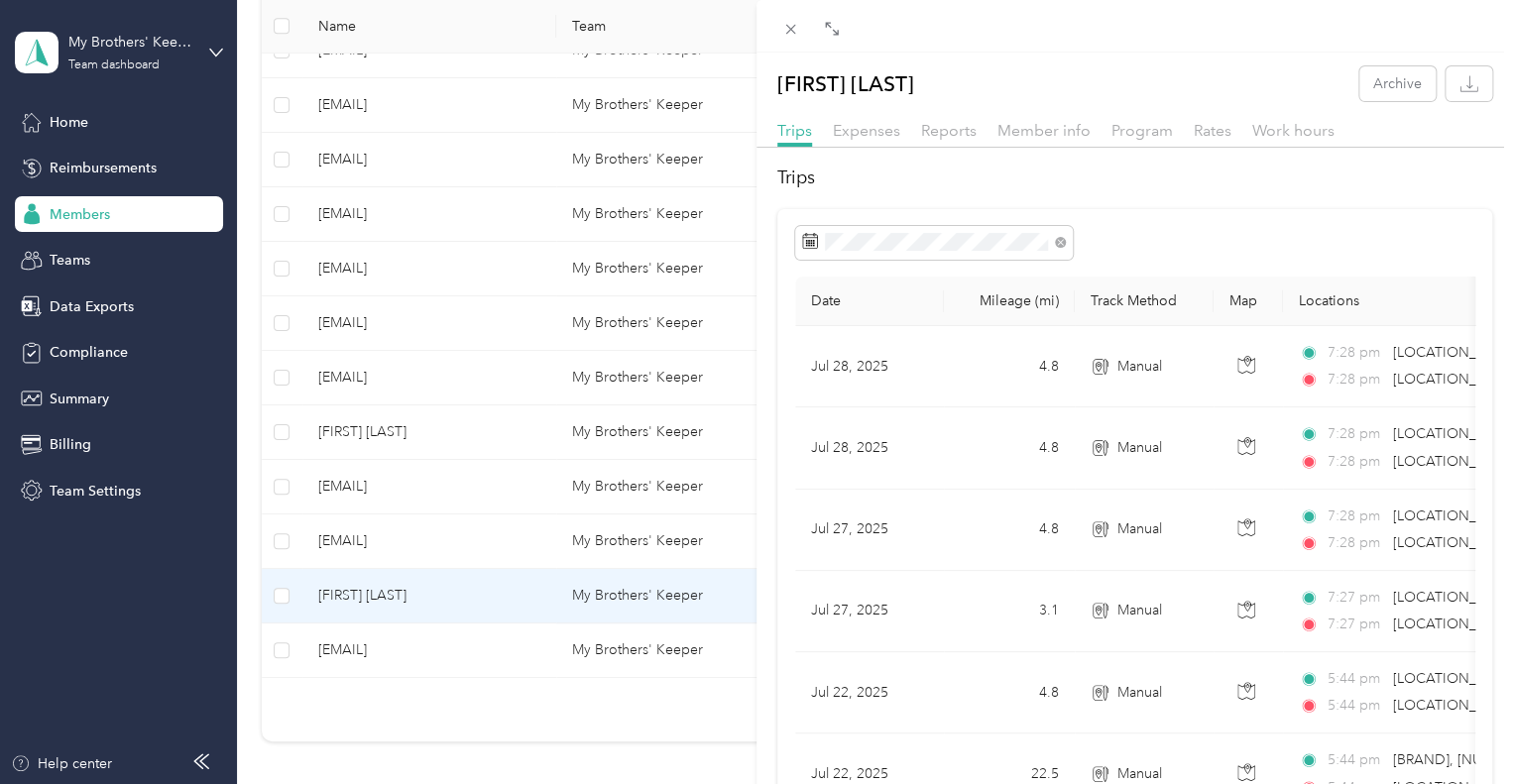click on "[BRAND], [NUMBER] [STREET], [CITY], [STATE]  [POSTAL_CODE], [COUNTRY]  Archive Trips Expenses Reports Member info Program Rates Work hours Trips Date Mileage (mi) Track Method Map Locations Mileage value Purpose               [DATE] [NUMBER] Manual [TIME] [LOCATION_NAME] ([NUMBER] [NUMBER] [STREET], [CITY], [STATE], [COUNTRY] , [CITY], [STATE]) [TIME] [LOCATION_NAME]  ([NUMBER] [NUMBER] [STREET], [CITY], [STATE], [COUNTRY] , [CITY], [STATE]) $[PRICE] [TEXT] [DATE] [NUMBER] Manual [TIME] [LOCATION_NAME] ([NUMBER] [NUMBER] [STREET], [CITY], [STATE], [COUNTRY] , [CITY], [STATE]) [TIME] [LOCATION_NAME]  ([NUMBER] [NUMBER] [STREET], [CITY], [STATE], [COUNTRY] , [CITY], [STATE]) $[PRICE] [TEXT] [DATE] [NUMBER] Manual [TIME] [LOCATION_NAME] ([NUMBER] [NUMBER] [STREET], [CITY], [STATE], [COUNTRY] , [CITY], [STATE]) [TIME] [LOCATION_NAME]  ([NUMBER] [NUMBER] [STREET], [CITY], [STATE], [COUNTRY] , [CITY], [STATE]) $[PRICE] [TEXT] [DATE] [NUMBER] [NUMBER]" at bounding box center (756, 392) 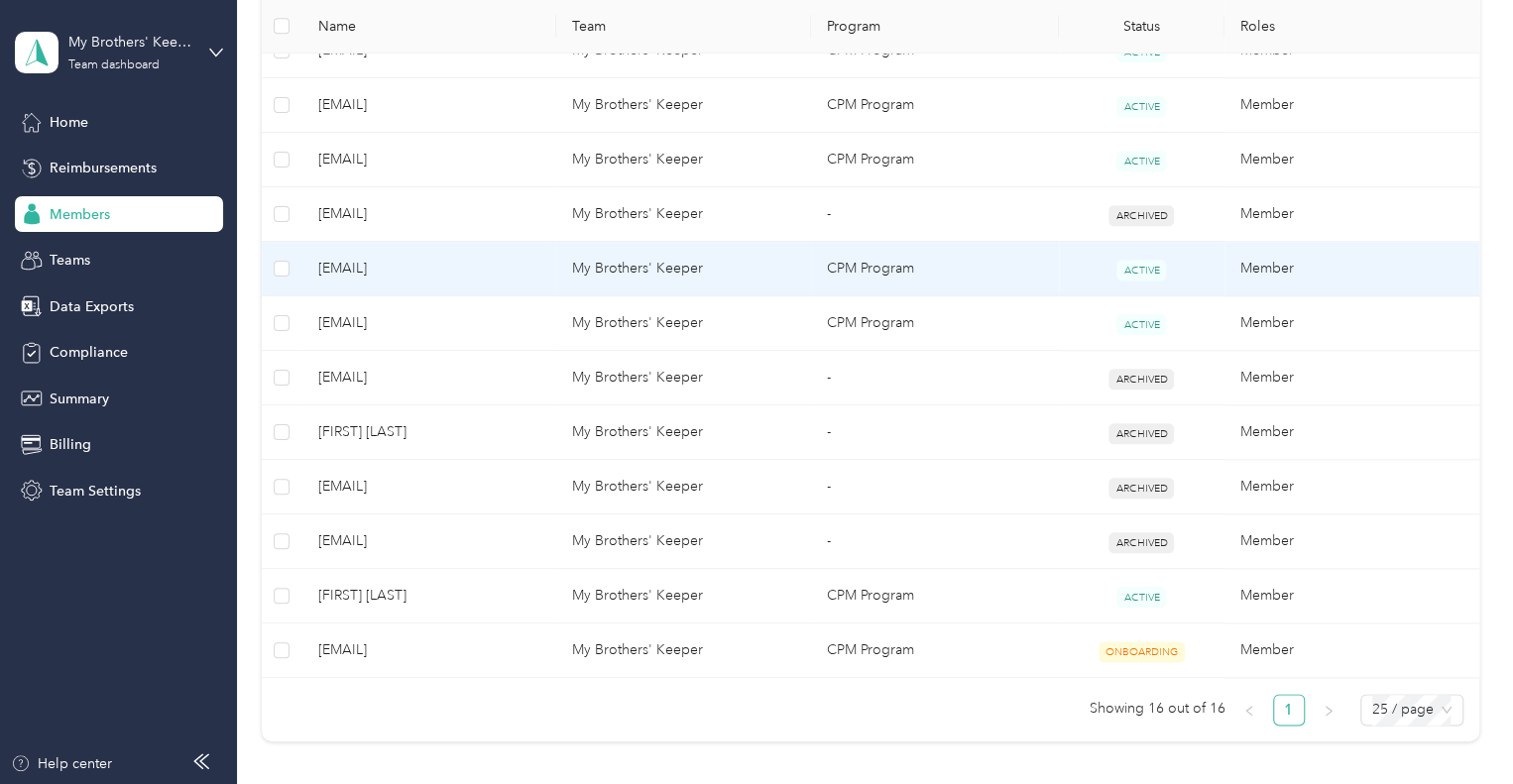 click on "[EMAIL]" at bounding box center (429, 269) 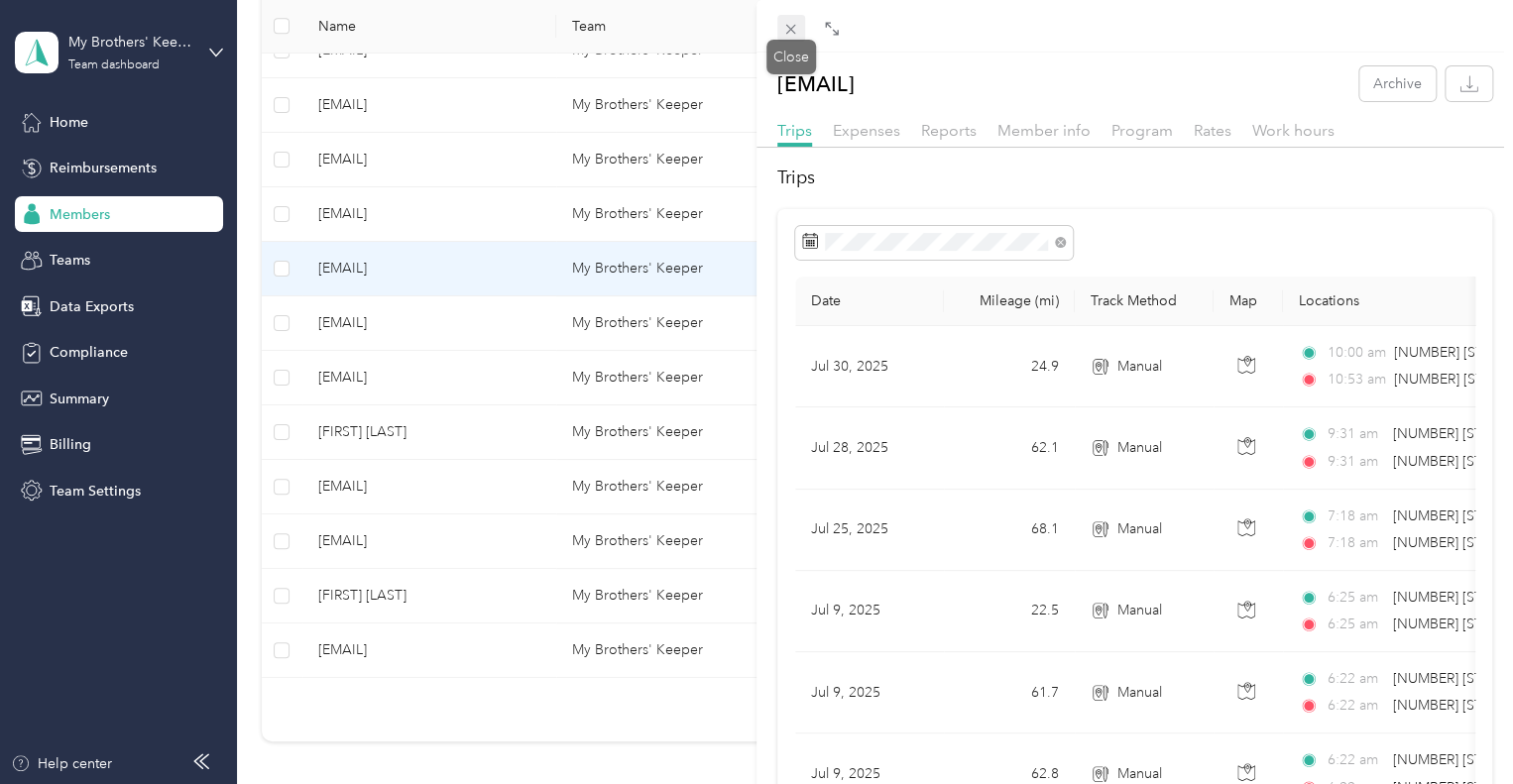 click 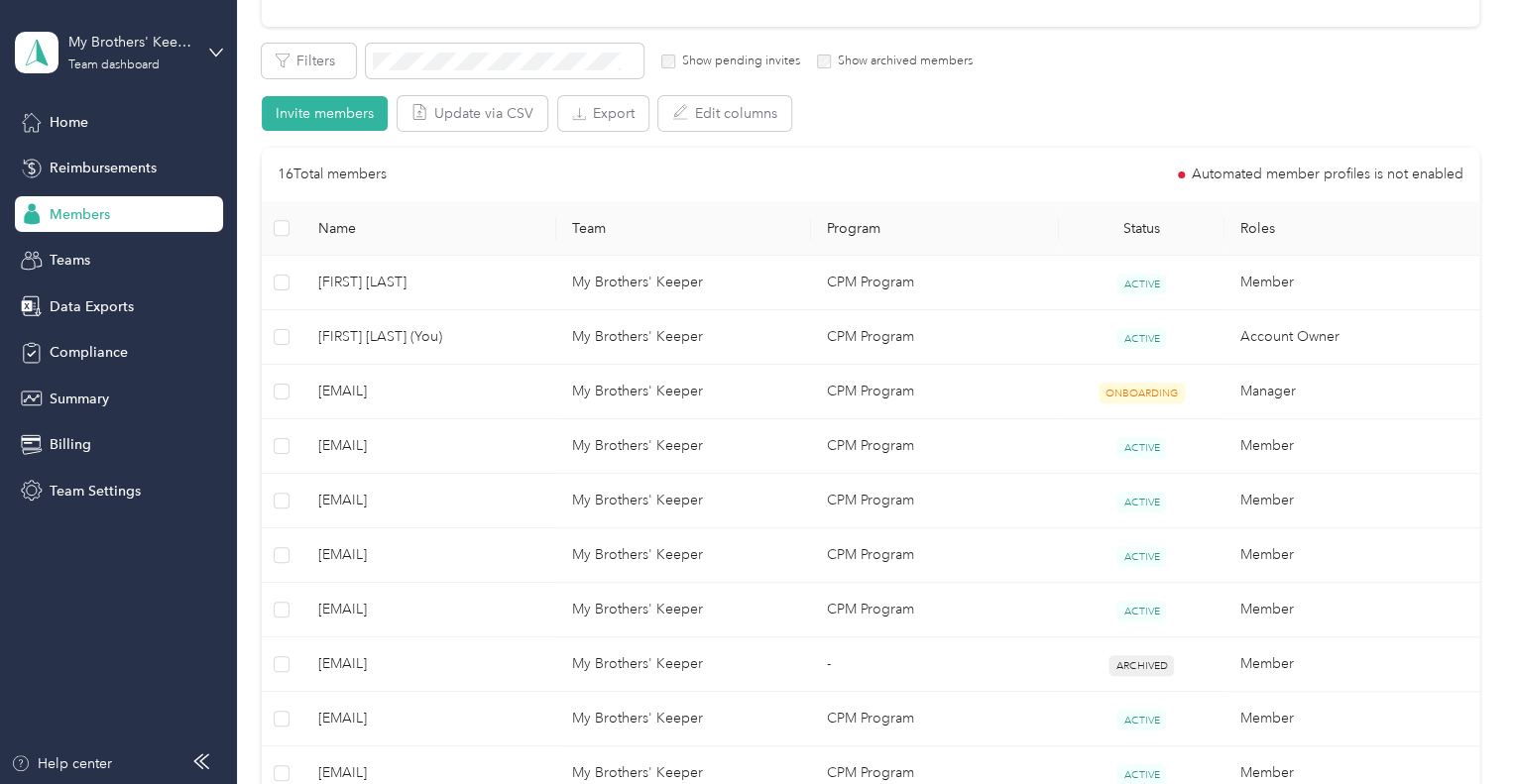 scroll, scrollTop: 312, scrollLeft: 0, axis: vertical 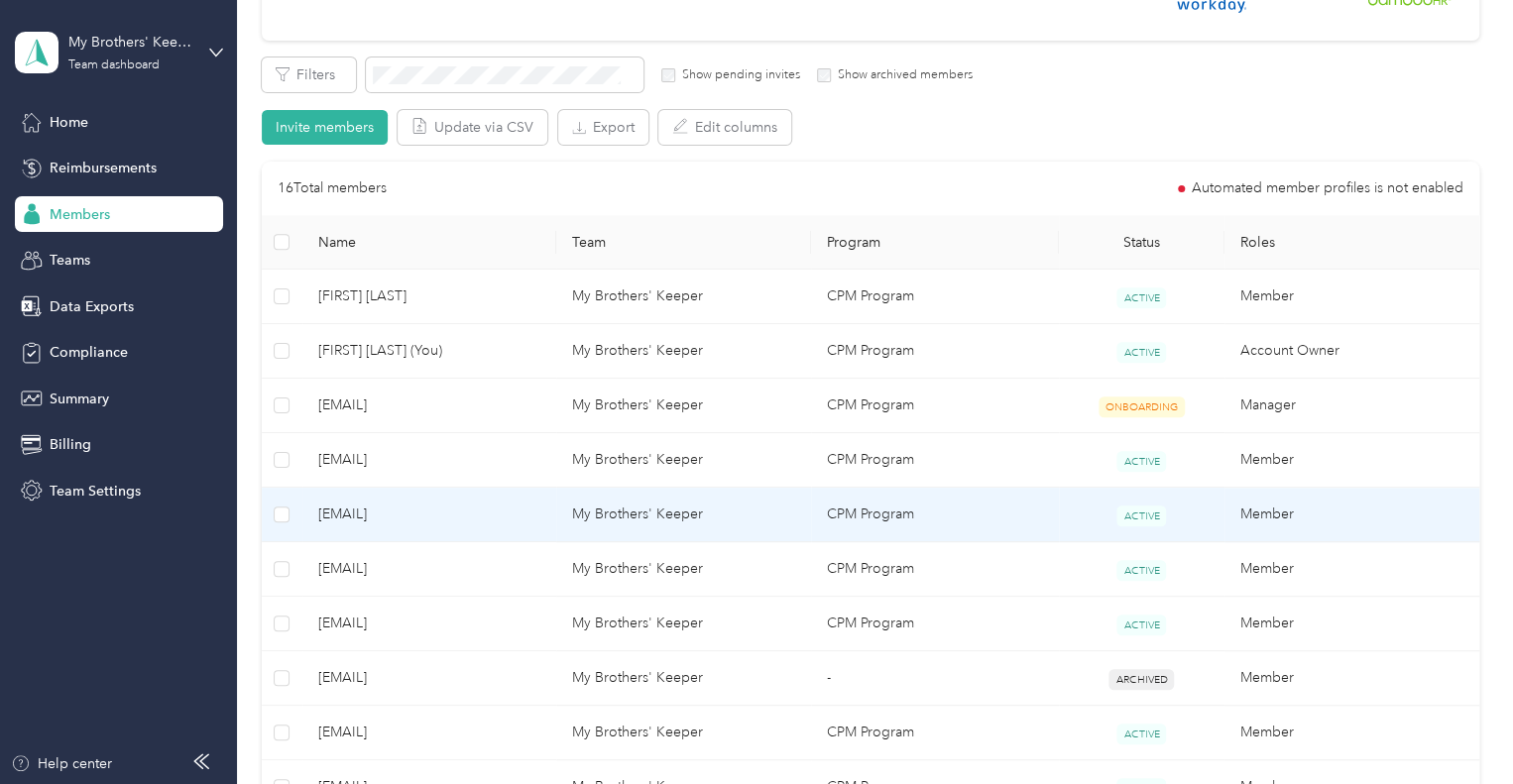 click on "[EMAIL]" at bounding box center (429, 514) 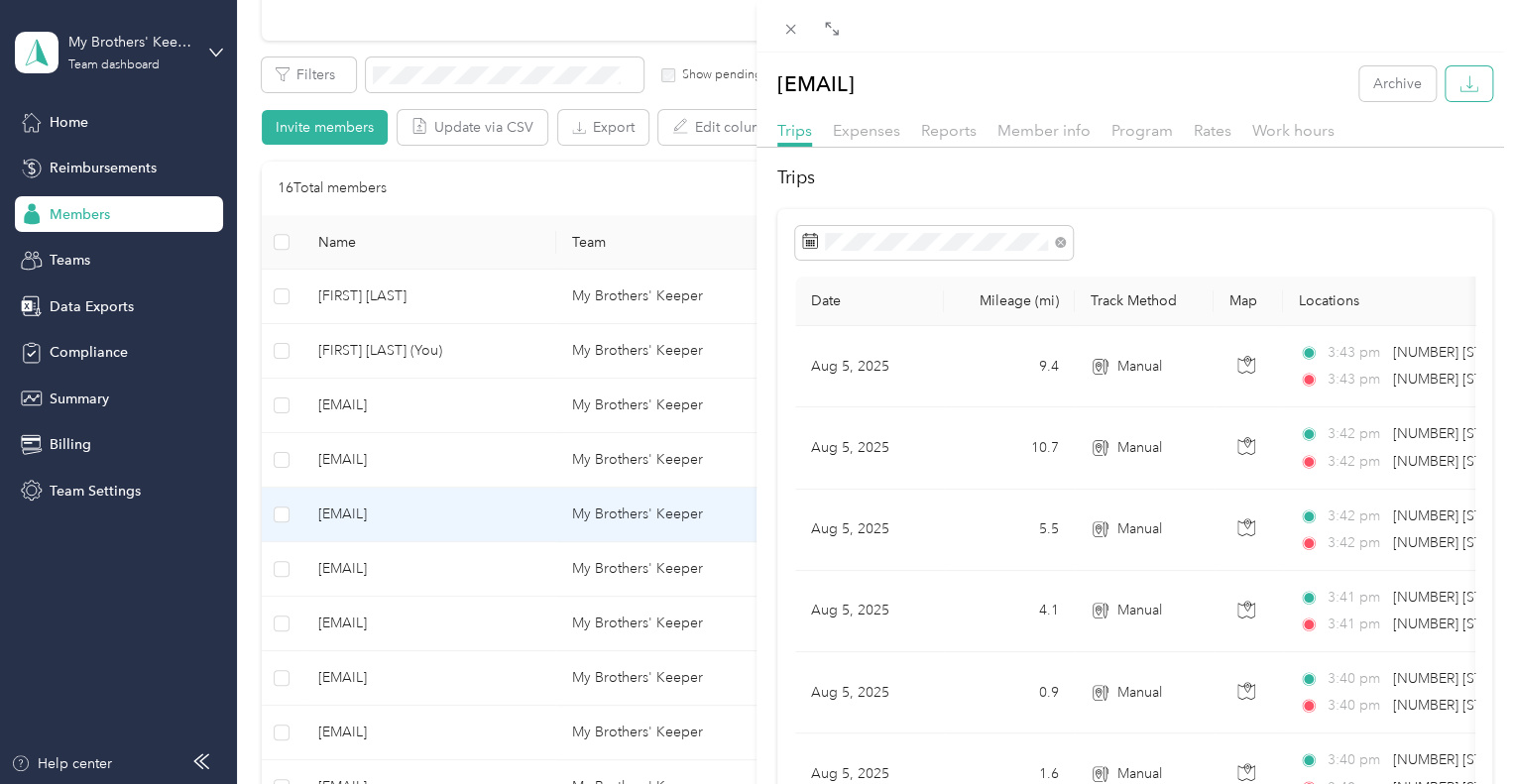 click 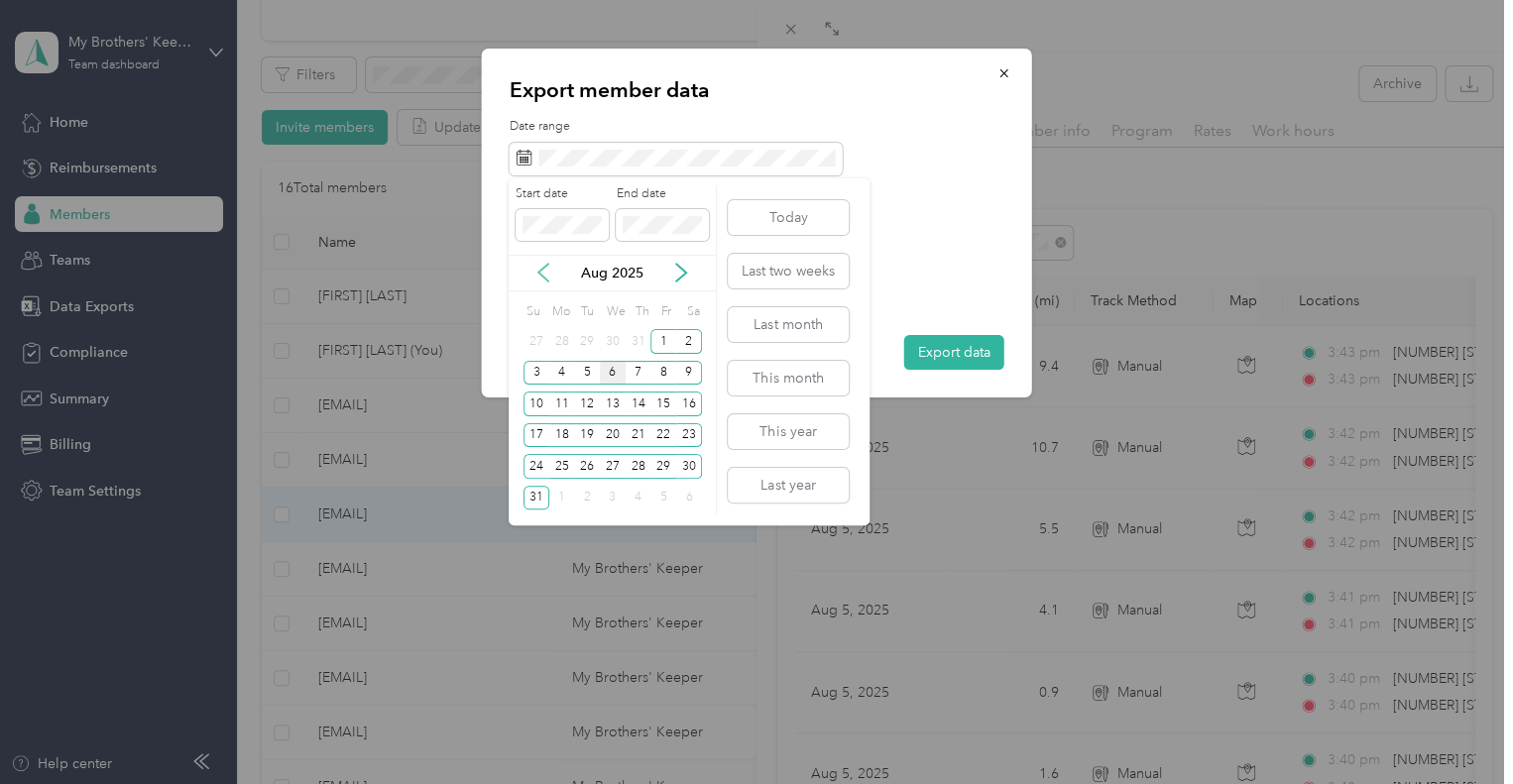 click 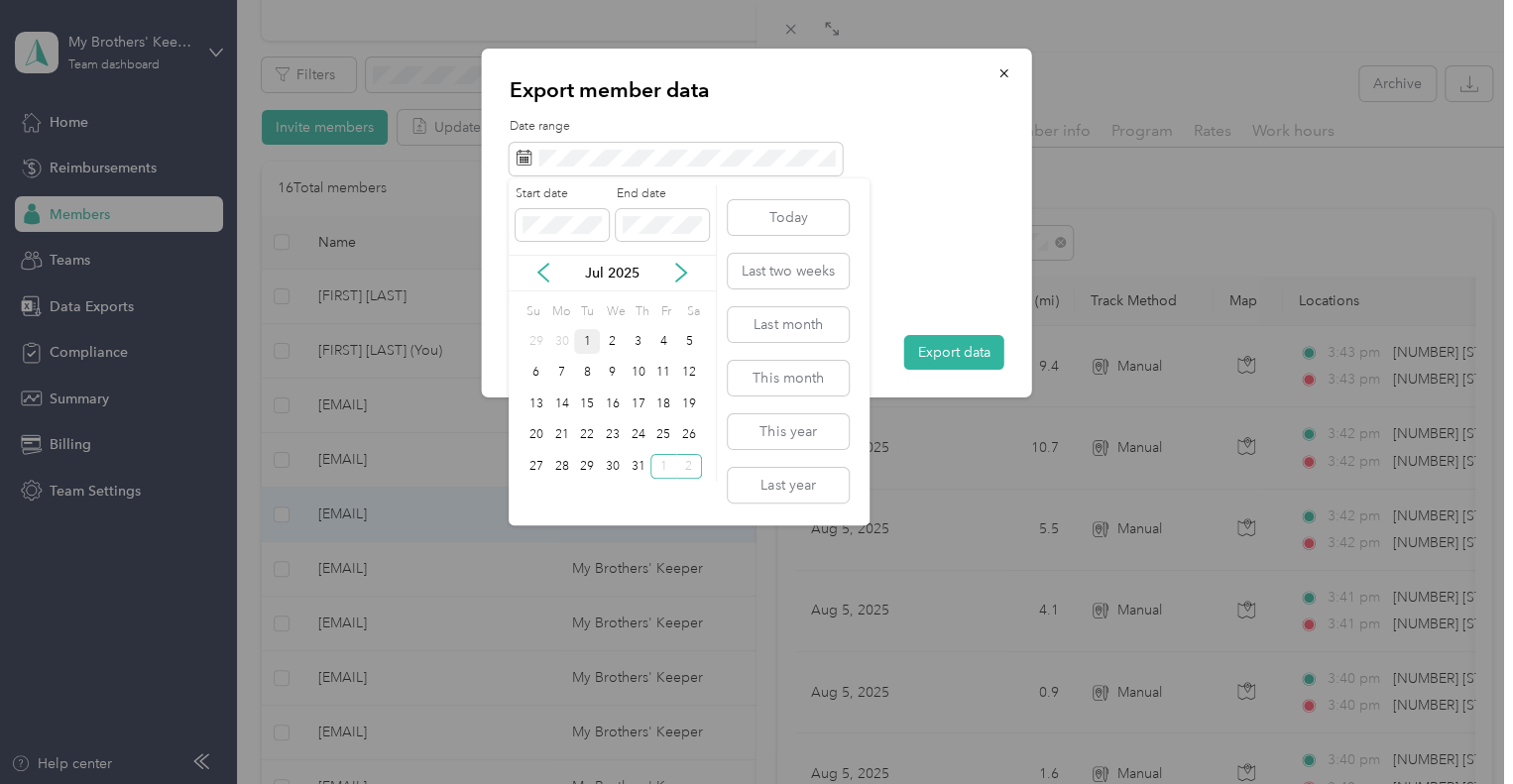 click on "1" at bounding box center [587, 341] 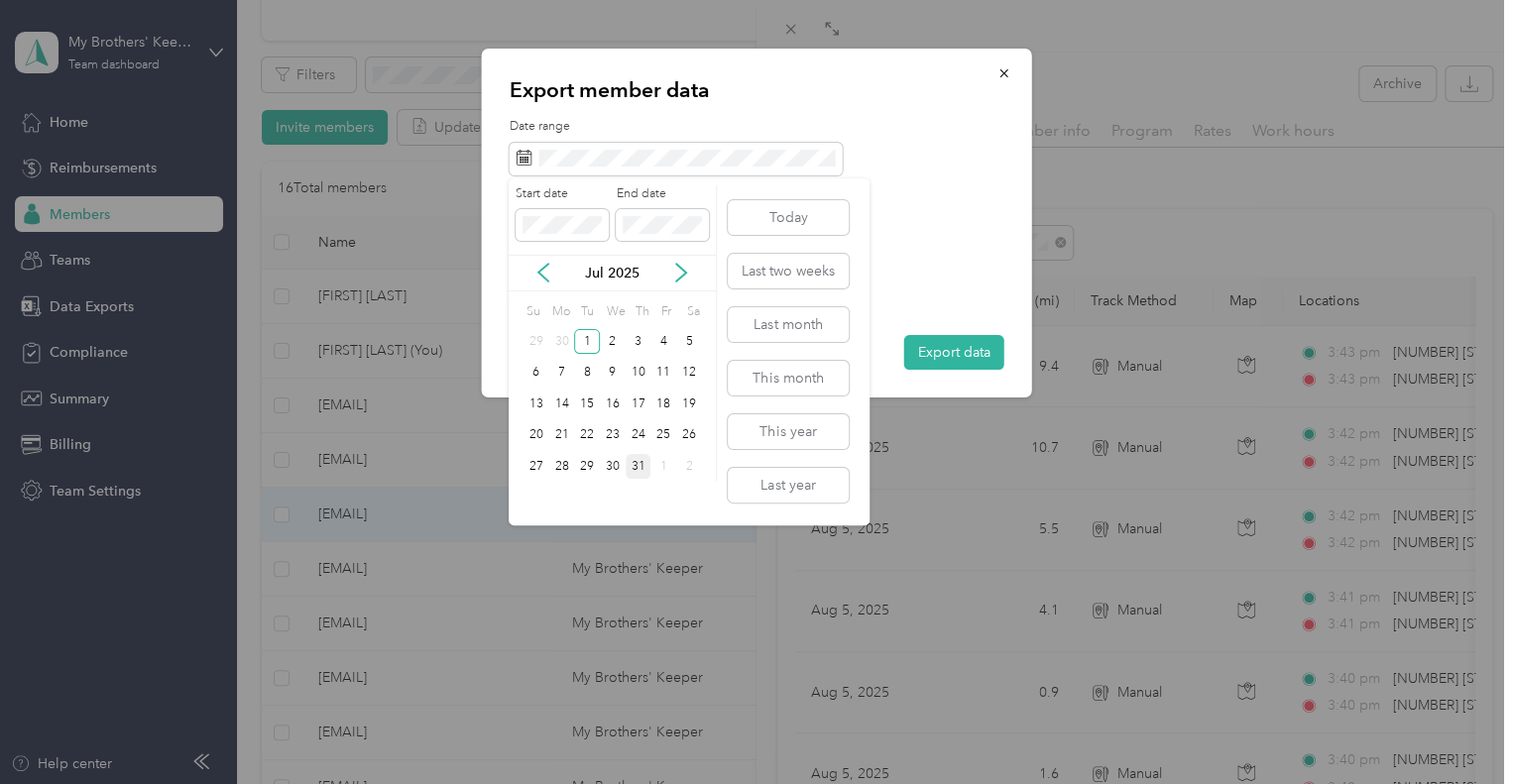 click on "31" at bounding box center (639, 466) 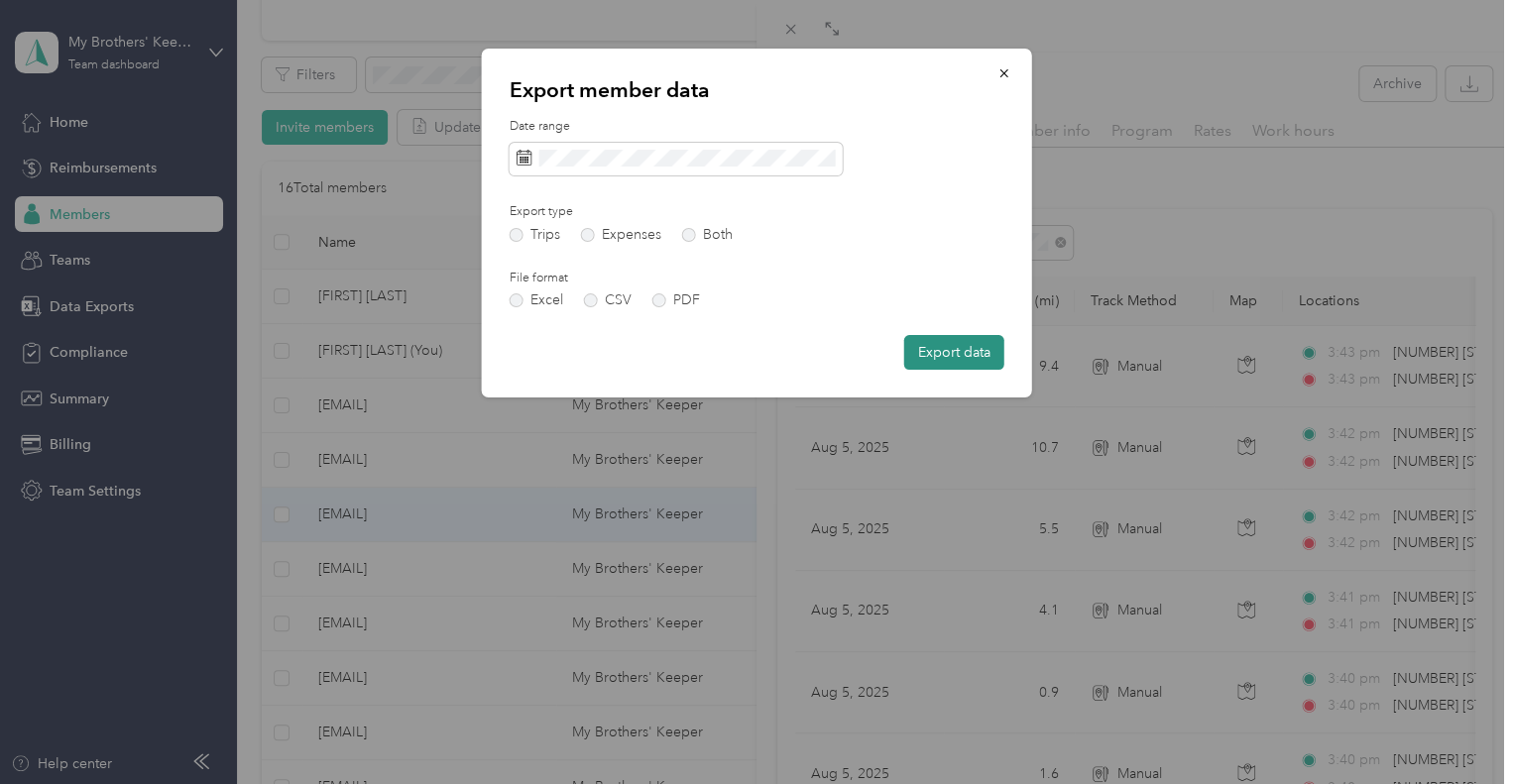click on "Export data" at bounding box center (954, 352) 